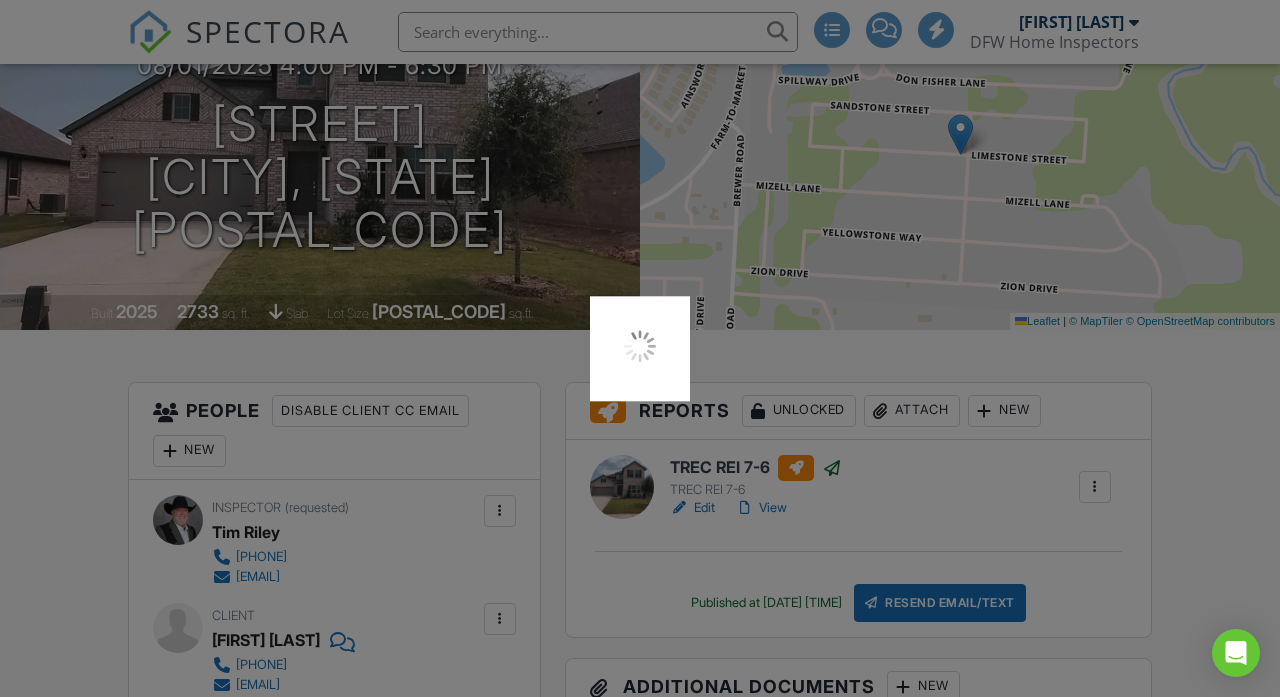 scroll, scrollTop: 225, scrollLeft: 0, axis: vertical 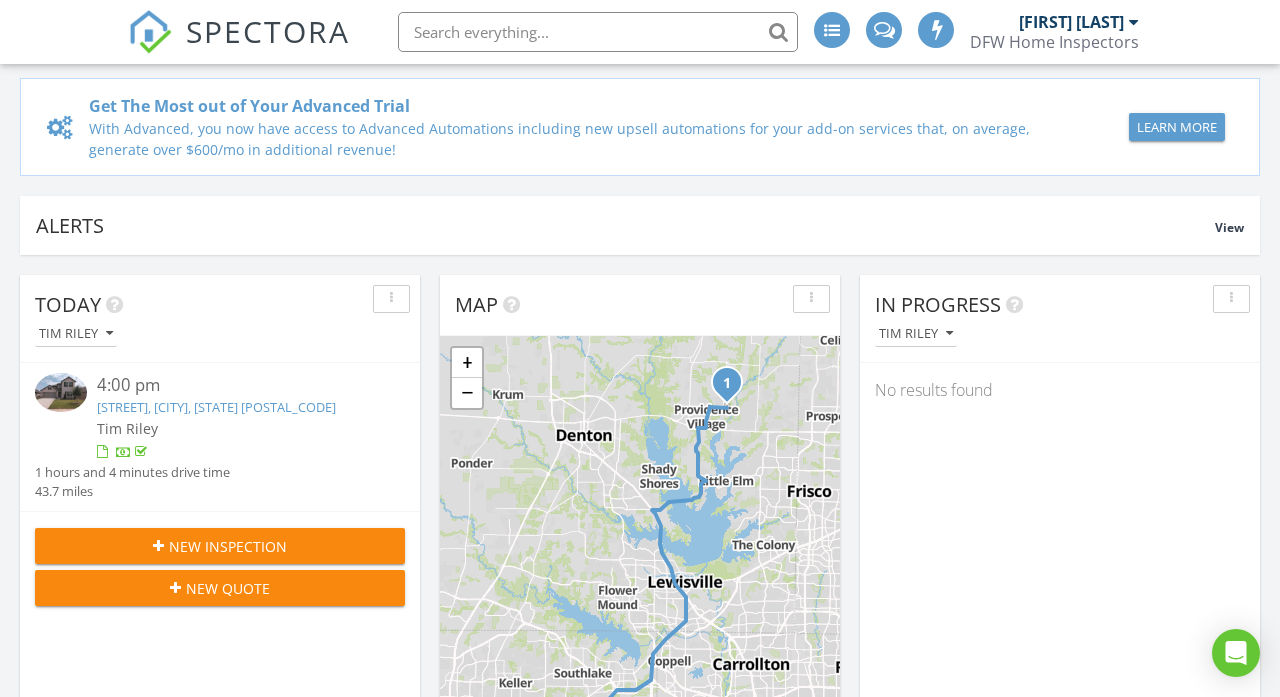 click on "[STREET], [CITY], [STATE] [POSTAL_CODE]" at bounding box center [216, 407] 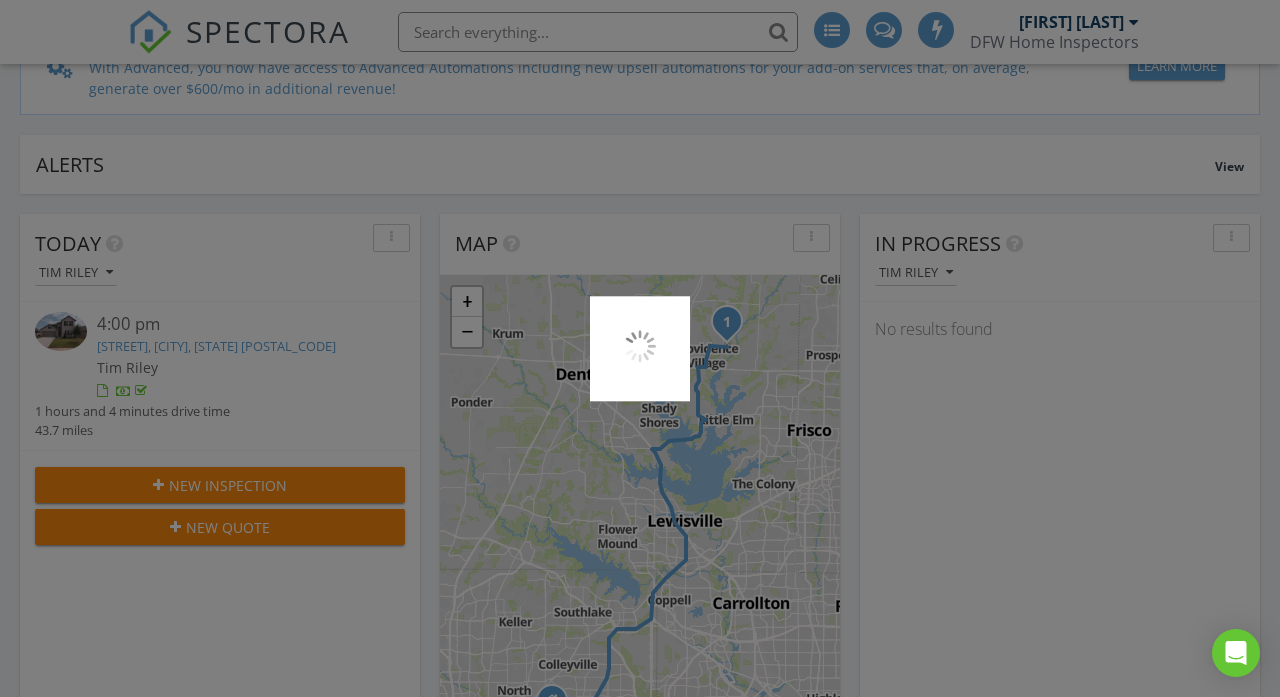 scroll, scrollTop: 227, scrollLeft: 0, axis: vertical 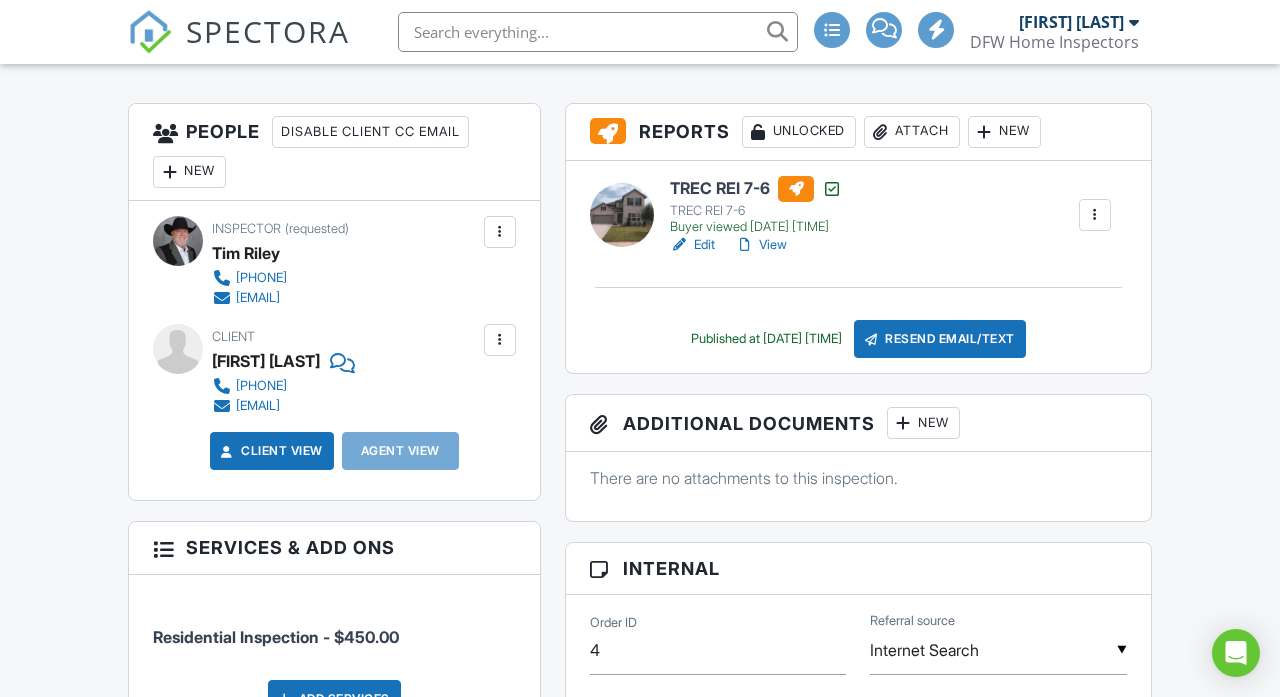 click on "View" at bounding box center (761, 245) 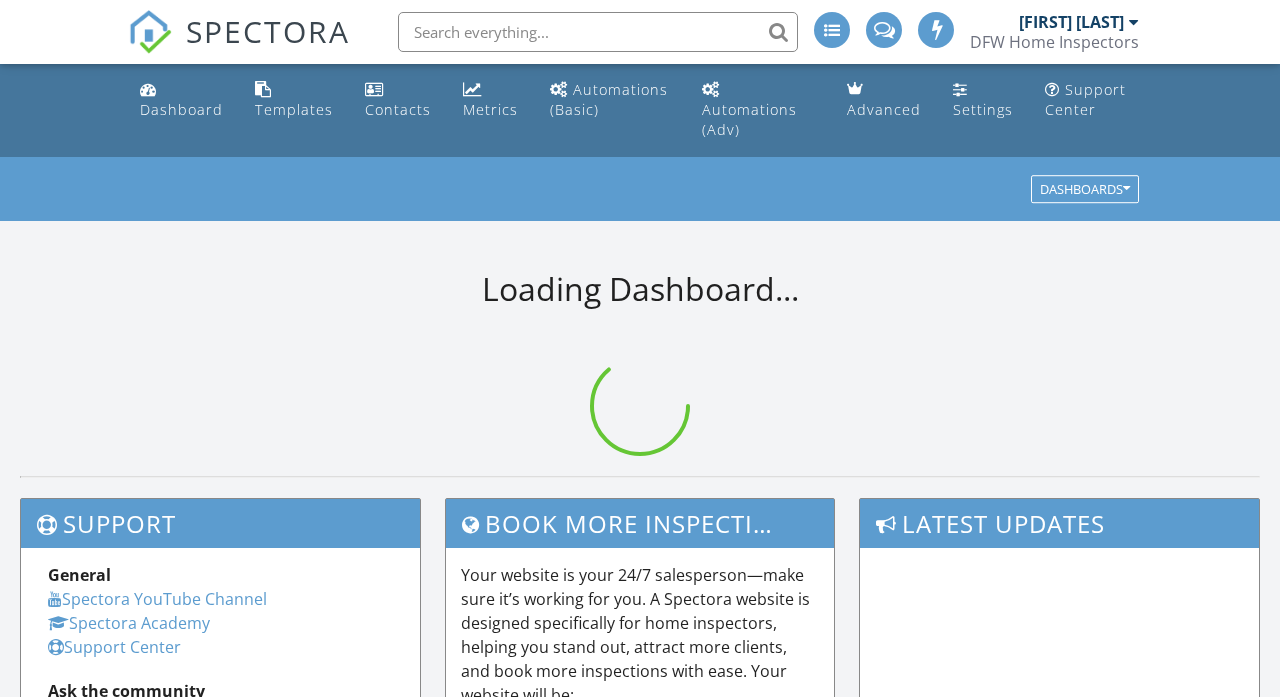 scroll, scrollTop: 0, scrollLeft: 0, axis: both 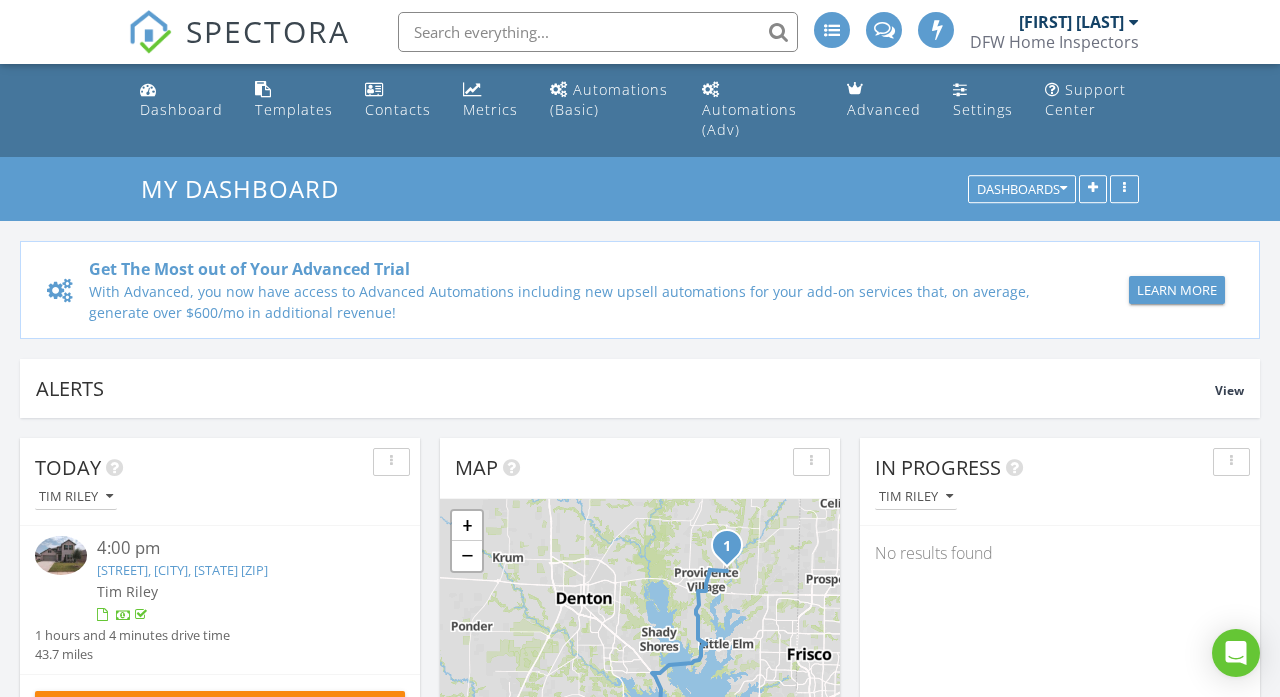click on "[STREET], [CITY], [STATE] [POSTAL_CODE]" at bounding box center [182, 570] 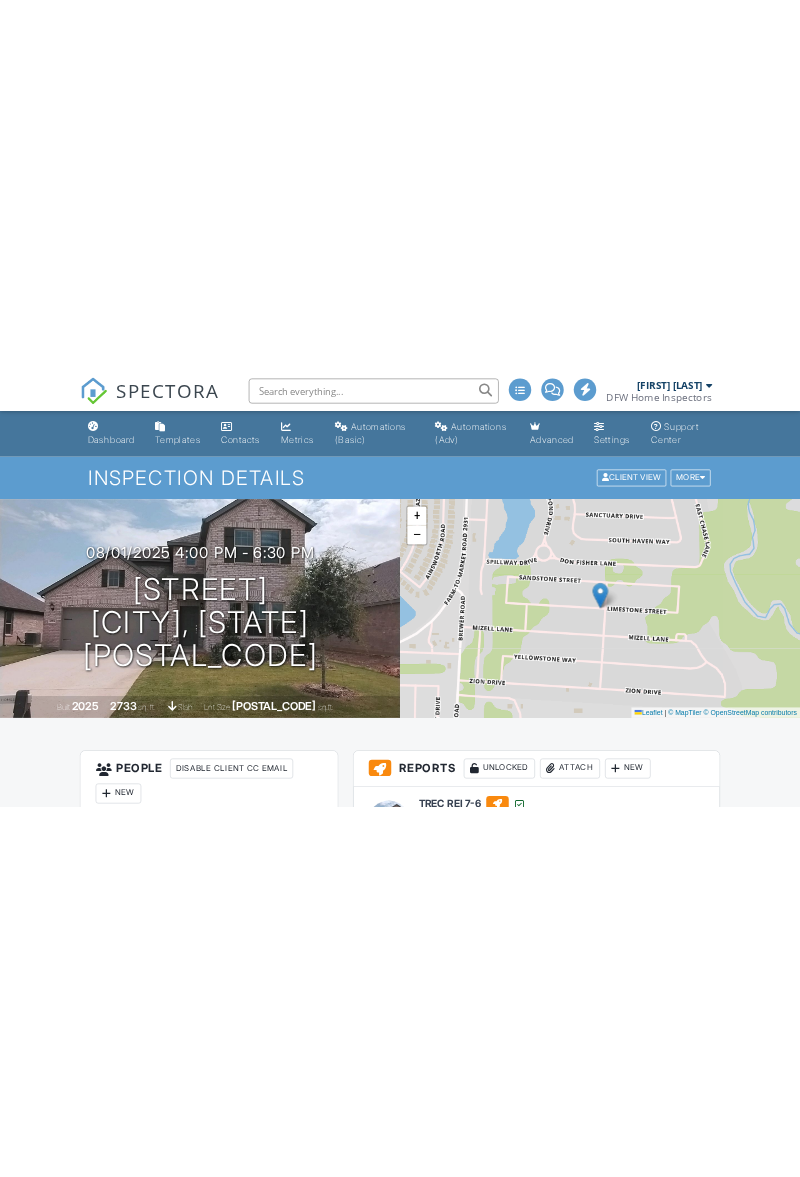 scroll, scrollTop: 0, scrollLeft: 0, axis: both 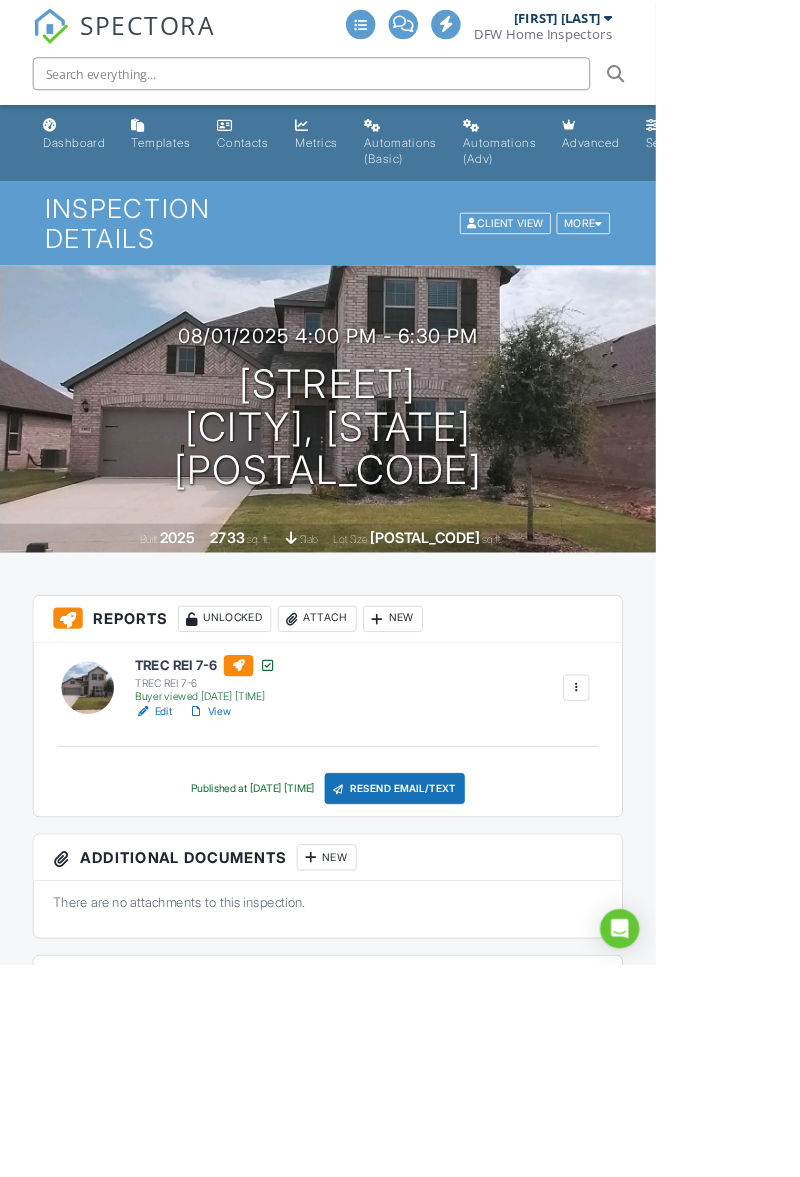 click on "Edit" at bounding box center (187, 868) 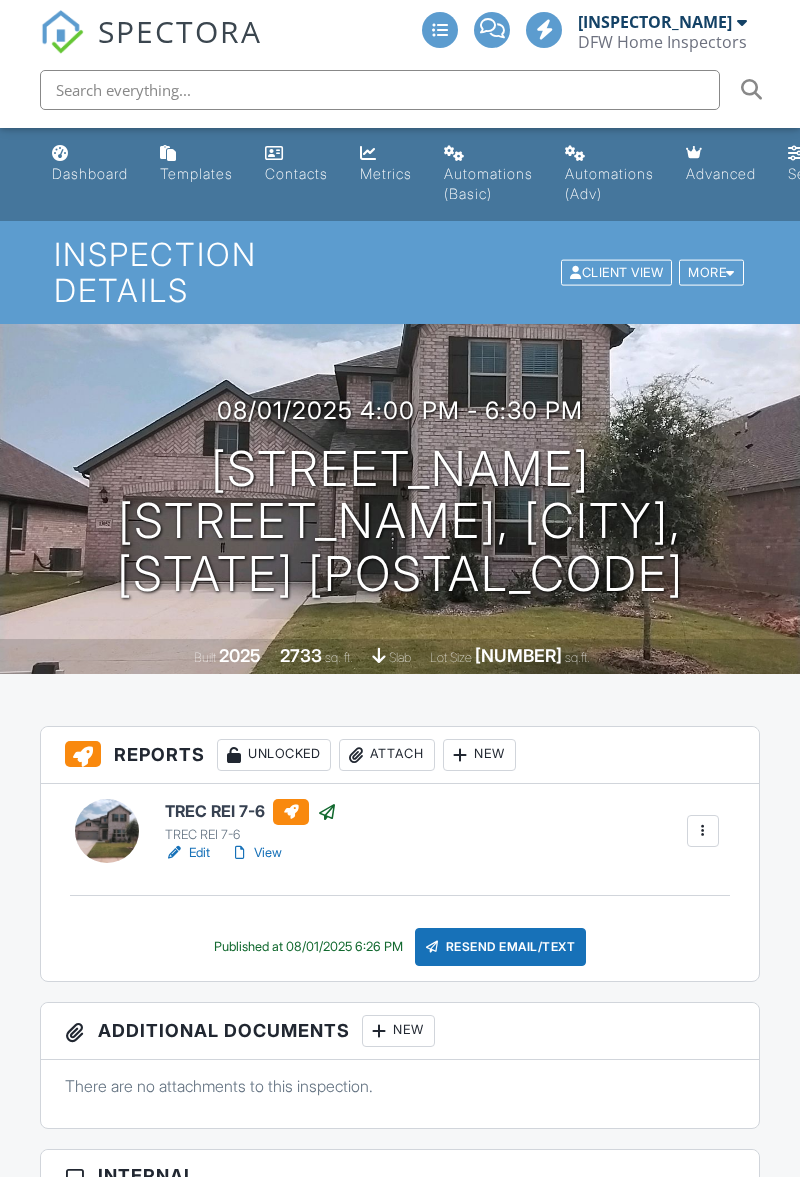 click at bounding box center (703, 831) 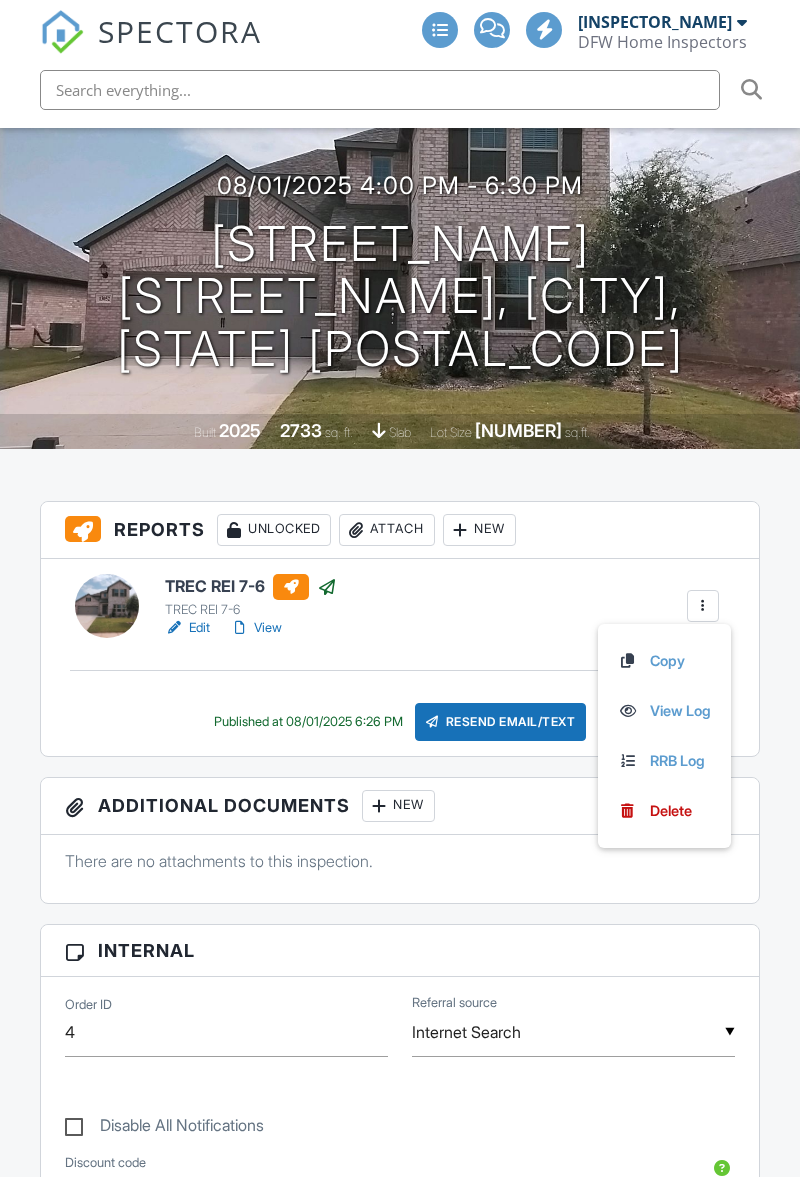 scroll, scrollTop: 225, scrollLeft: 0, axis: vertical 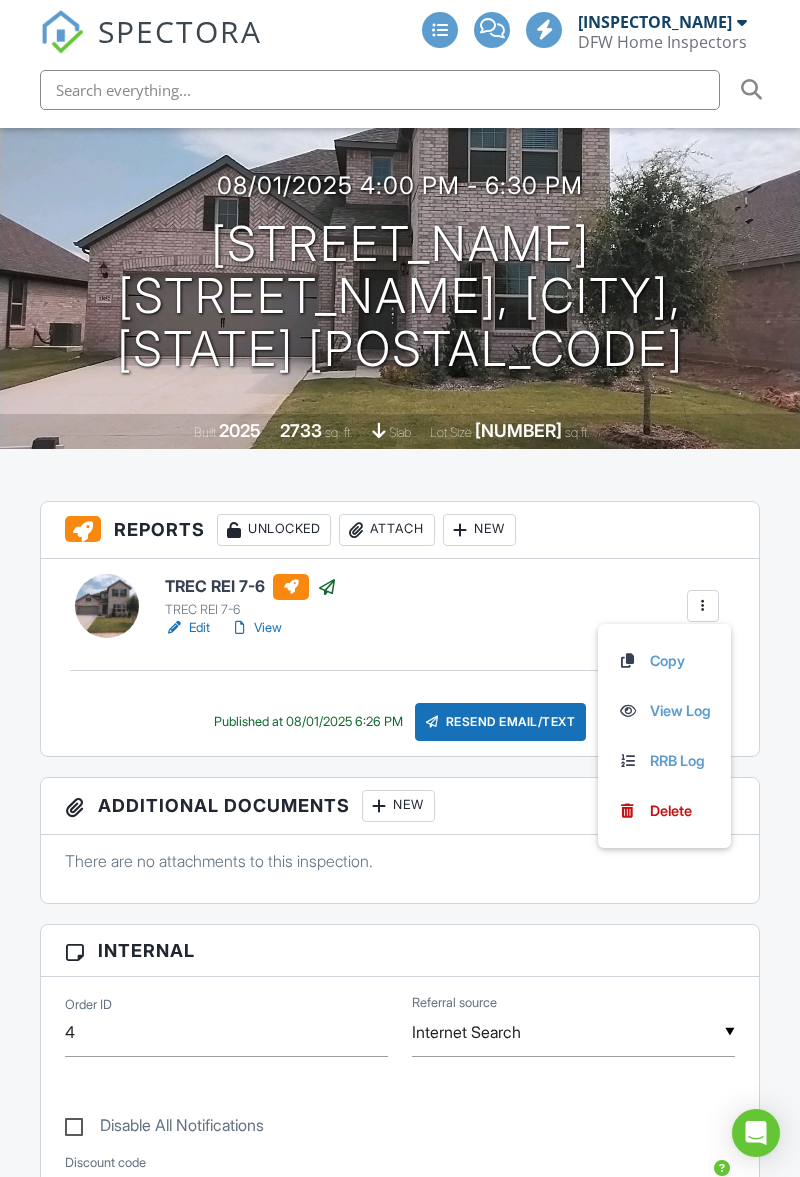click on "Dashboard
Templates
Contacts
Metrics
Automations (Basic)
Automations (Adv)
Advanced
Settings
Support Center
Inspection Details
Client View
More
Property Details
Reschedule
Reorder / Copy
Share
Cancel
Delete
Print Order
Convert to V9
View Change Log
08/01/2025  4:00 pm
- 6:30 pm
Limestone St
Providence Village, TX 76227
Built
2025
2733
sq. ft.
slab
Lot Size
6316
sq.ft.
+ − Leaflet  |  © MapTiler   © OpenStreetMap contributors
All emails and texts are disabled for this inspection!
Turn on emails and texts
Turn on and Requeue Notifications
Reports
Unlocked
Attach
New
TREC REI 7-6
TREC REI 7-6
Edit" at bounding box center [400, 2028] 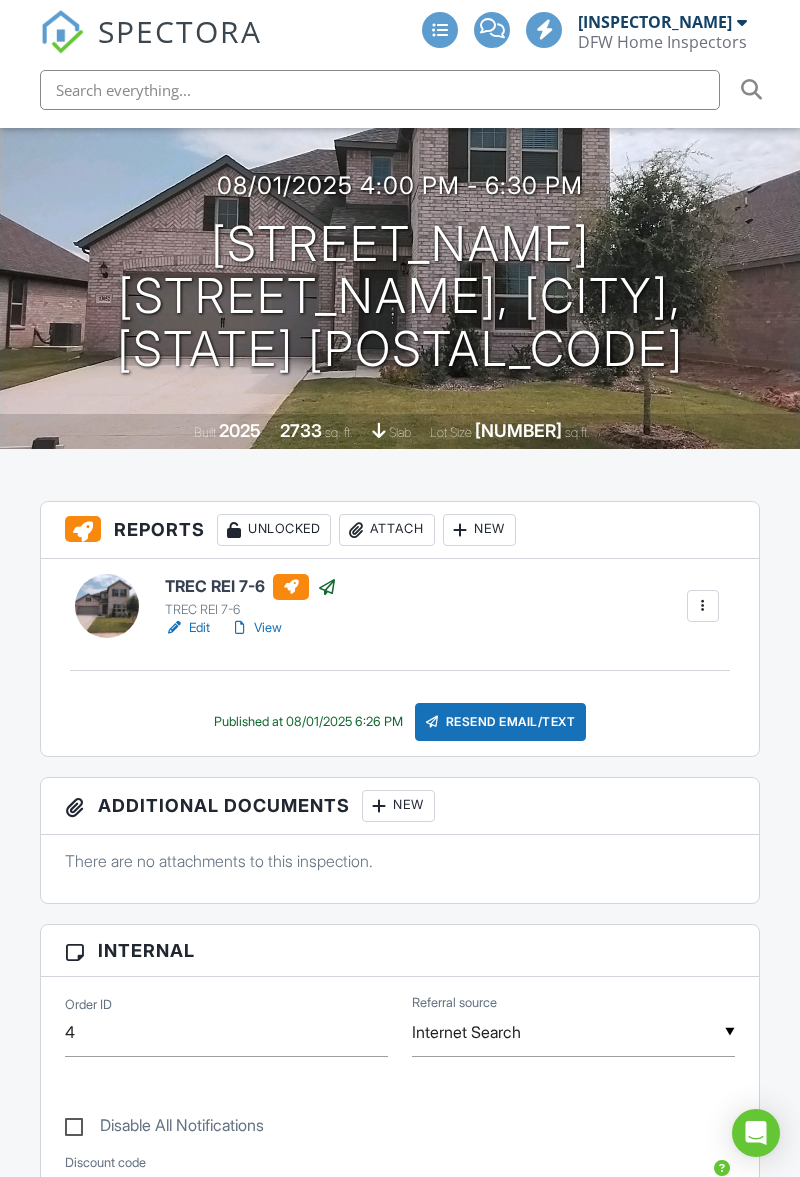 click on "TREC REI 7-6" at bounding box center [251, 587] 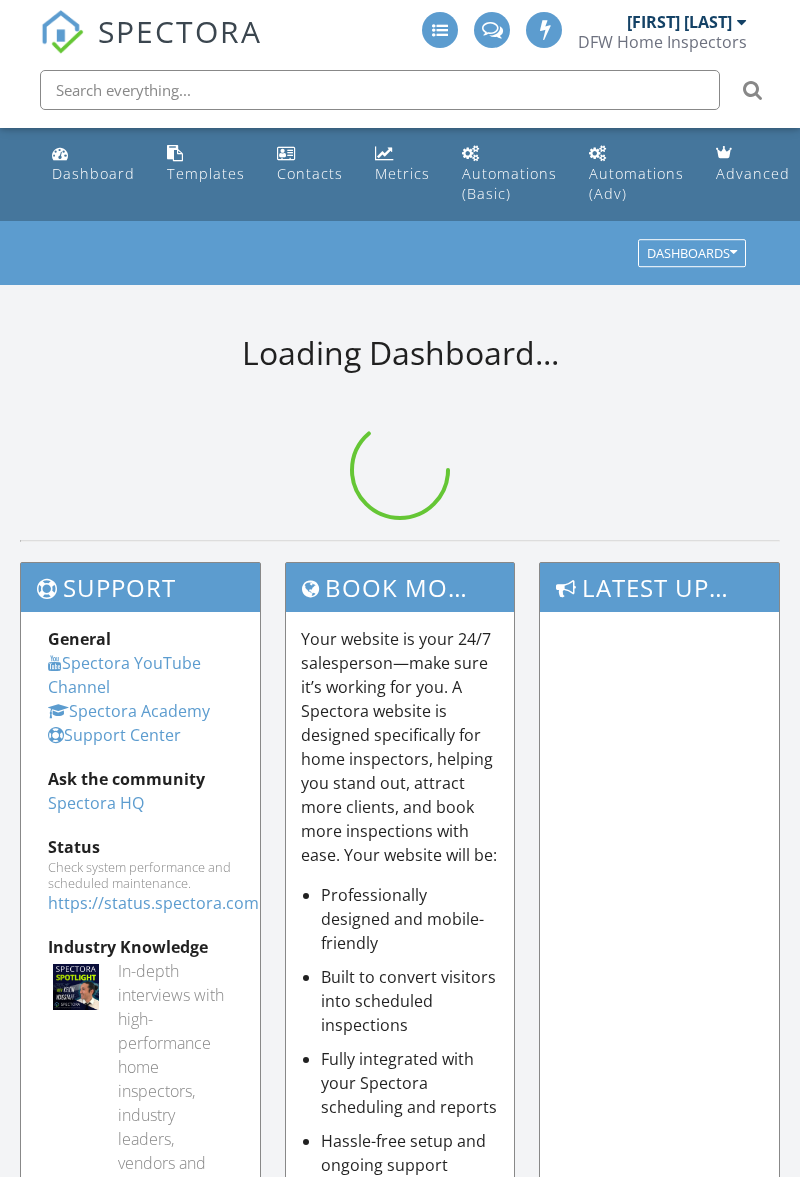 scroll, scrollTop: 0, scrollLeft: 0, axis: both 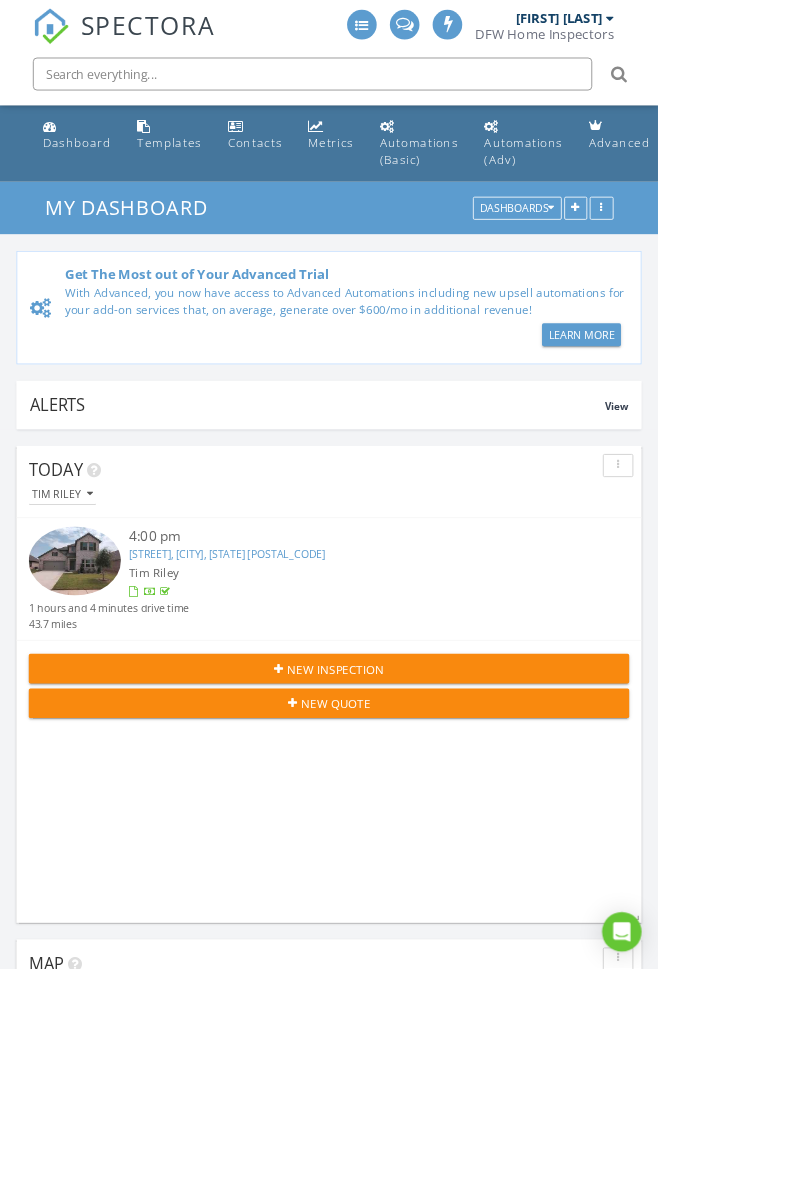click on "Limestone St, Providence Village, TX 76227" at bounding box center [276, 674] 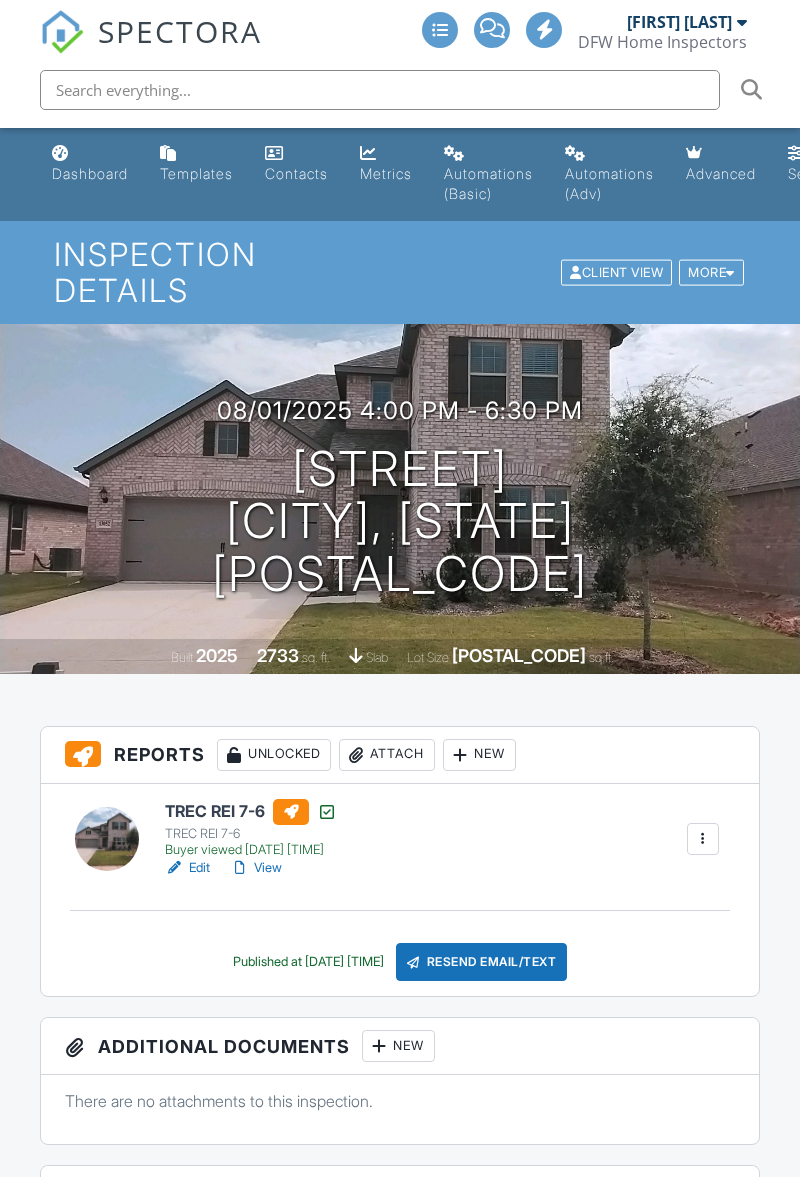 scroll, scrollTop: 0, scrollLeft: 0, axis: both 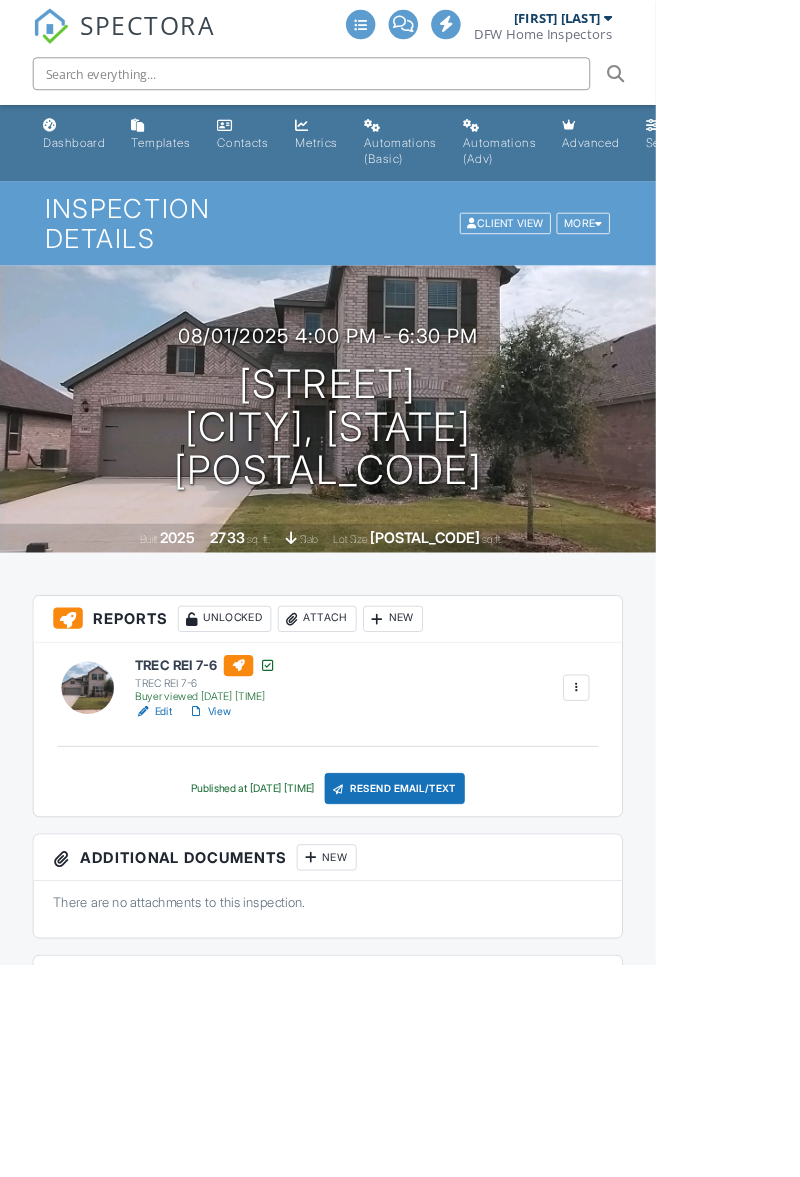 click on "View" at bounding box center [256, 868] 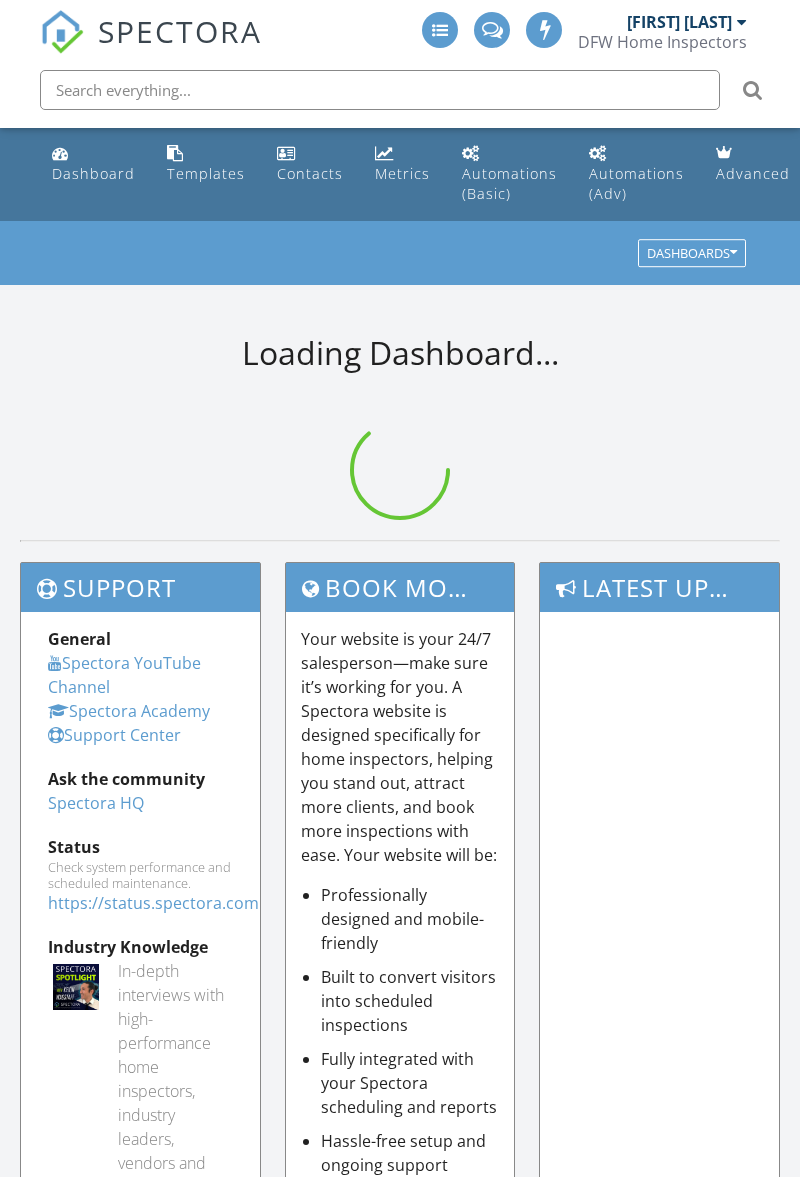 scroll, scrollTop: 0, scrollLeft: 0, axis: both 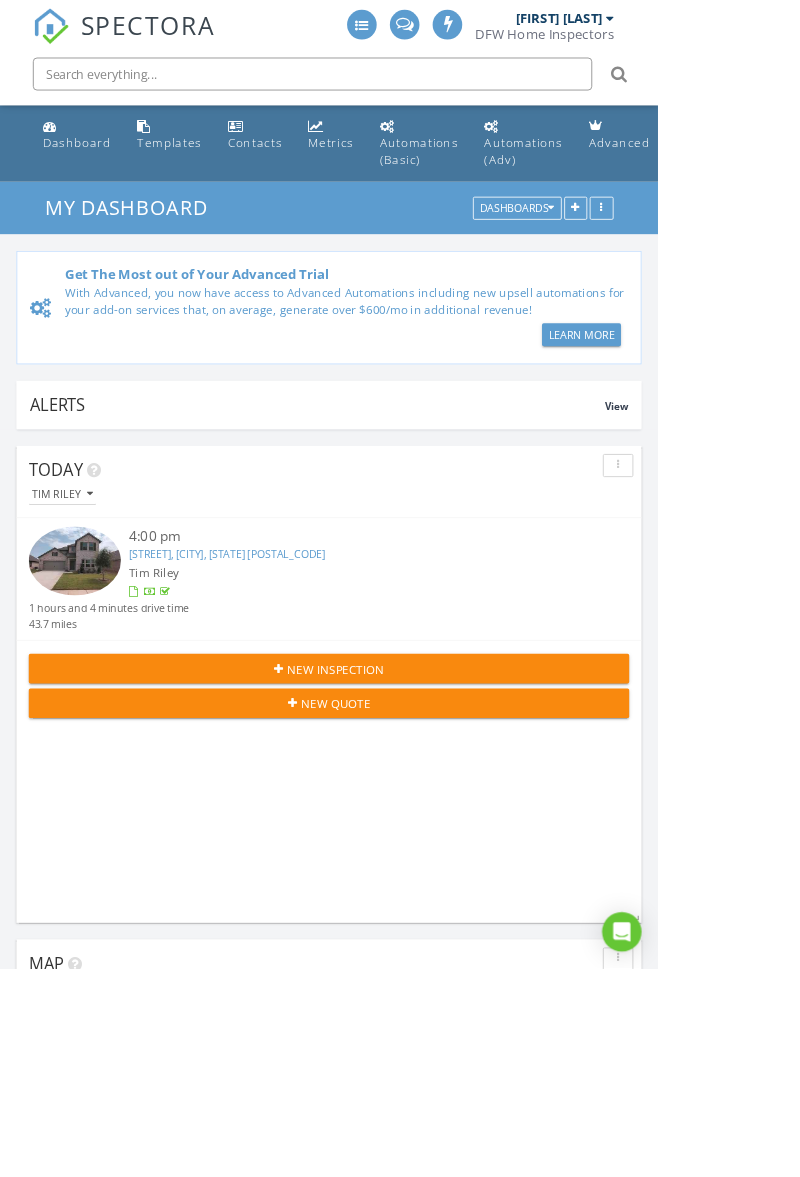click at bounding box center [742, 22] 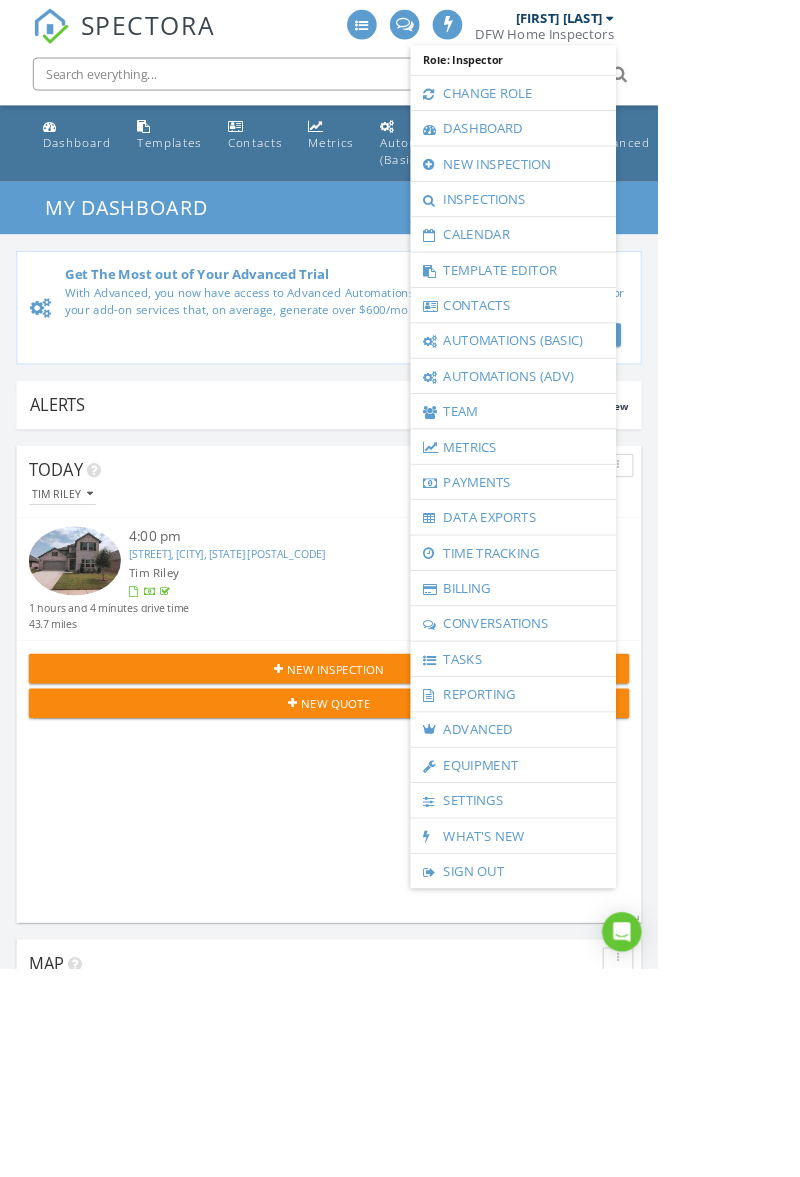 click on "Sign Out" at bounding box center (624, 1059) 